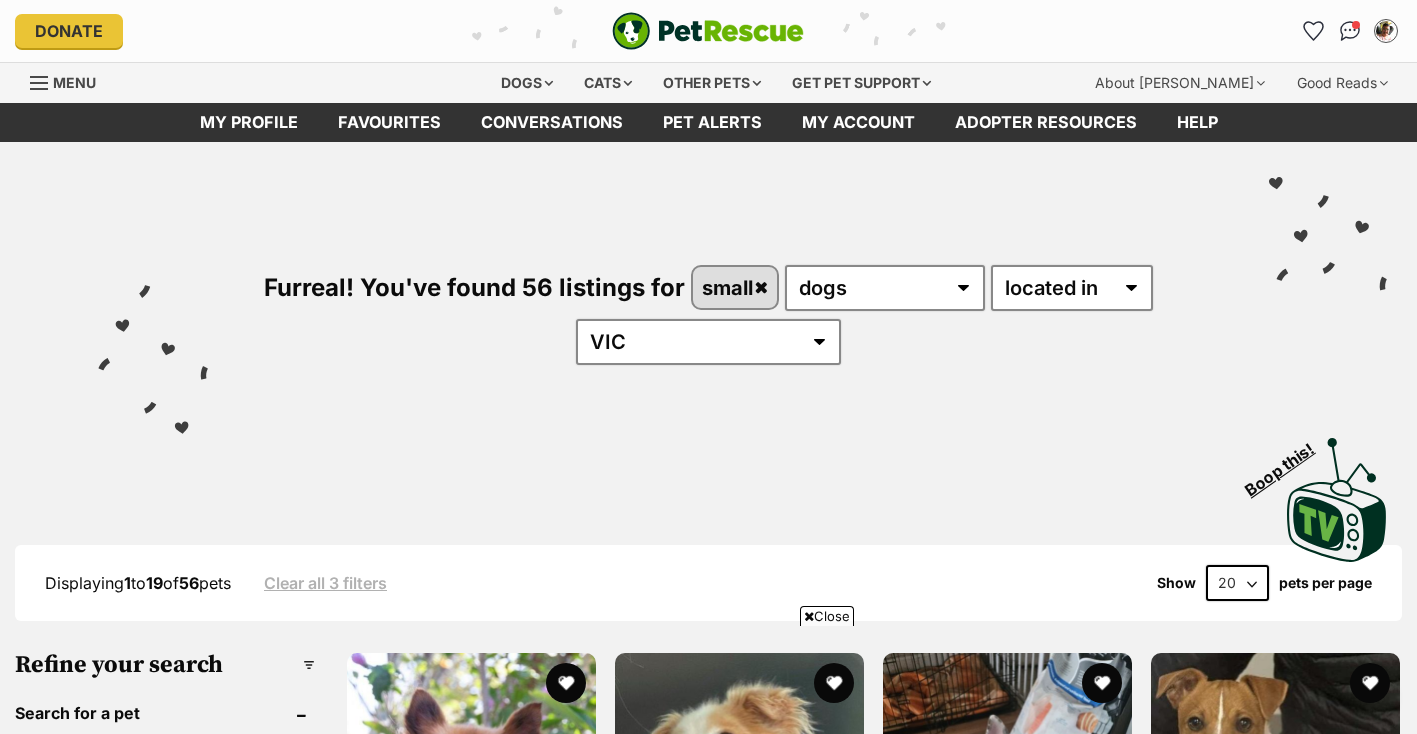 scroll, scrollTop: 80, scrollLeft: 0, axis: vertical 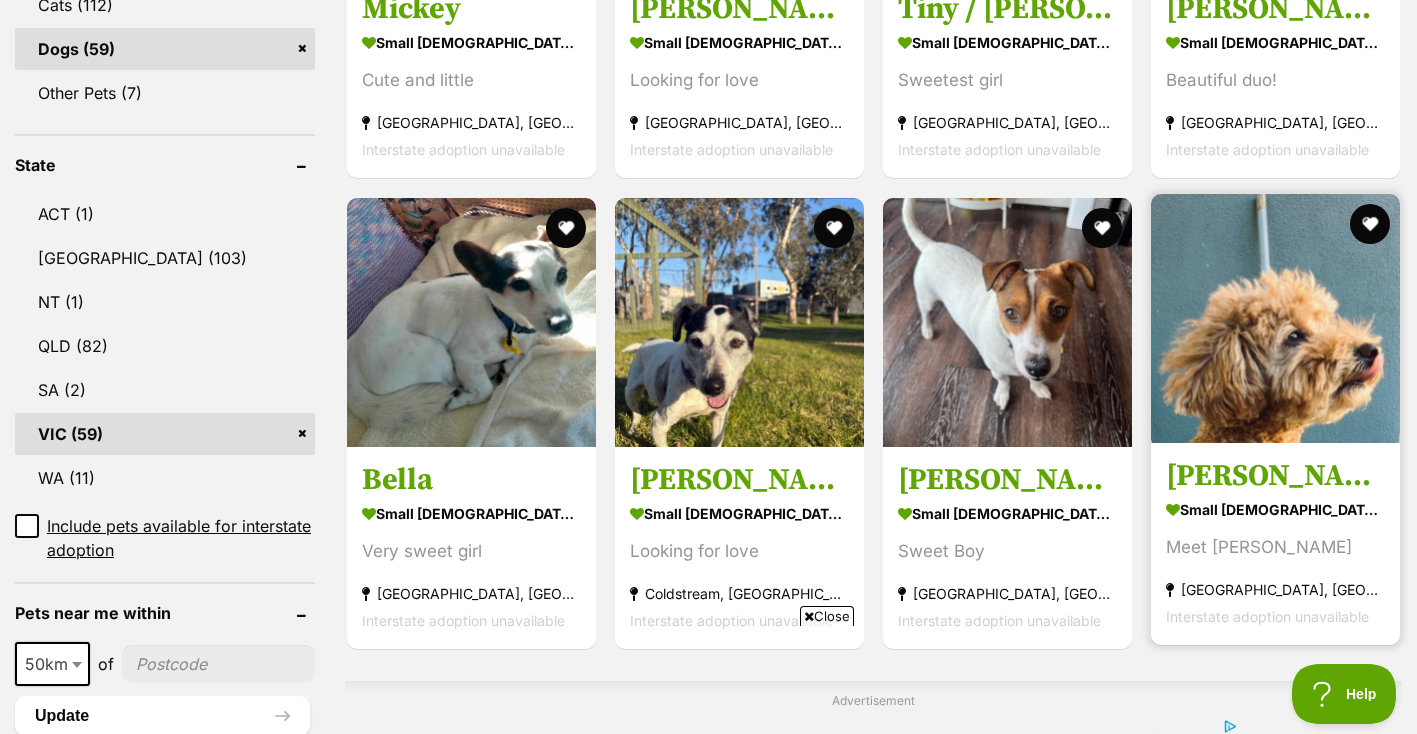 click at bounding box center [1275, 318] 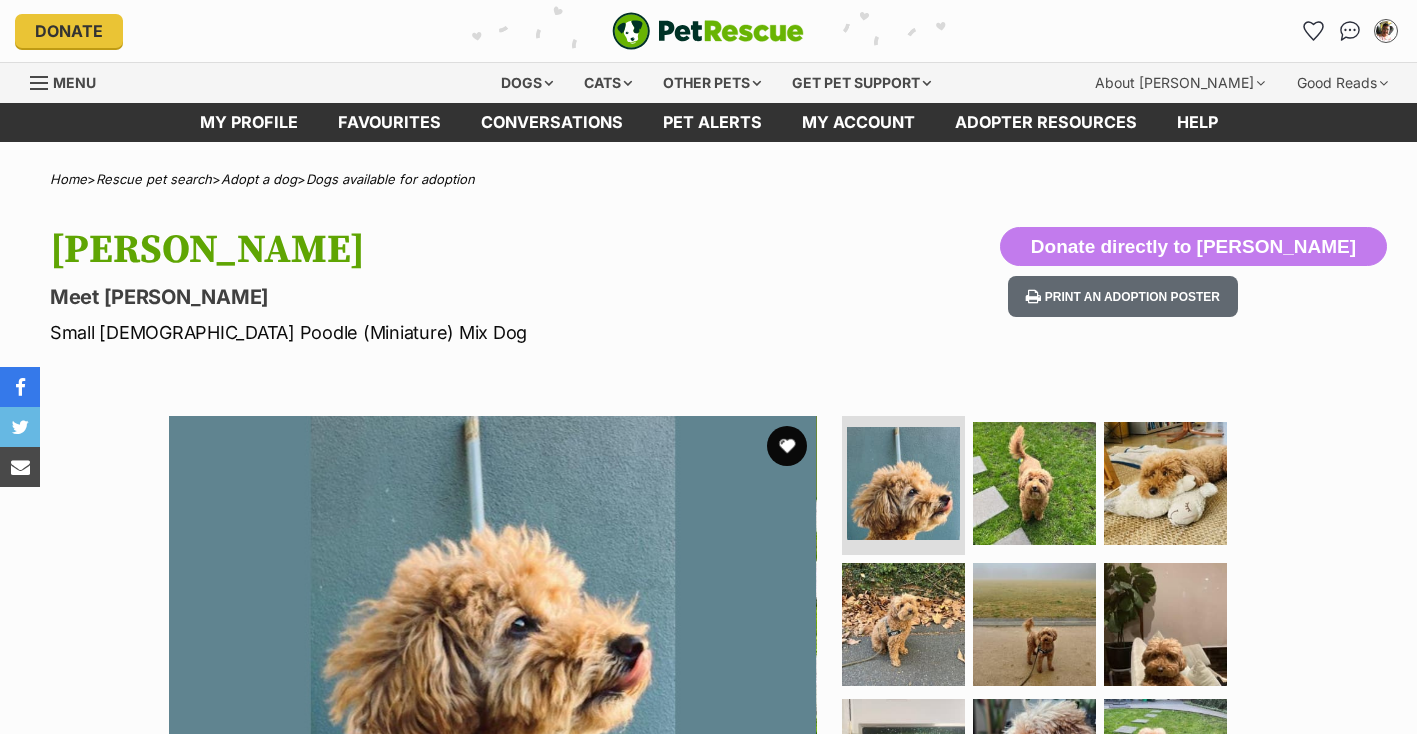 scroll, scrollTop: 0, scrollLeft: 0, axis: both 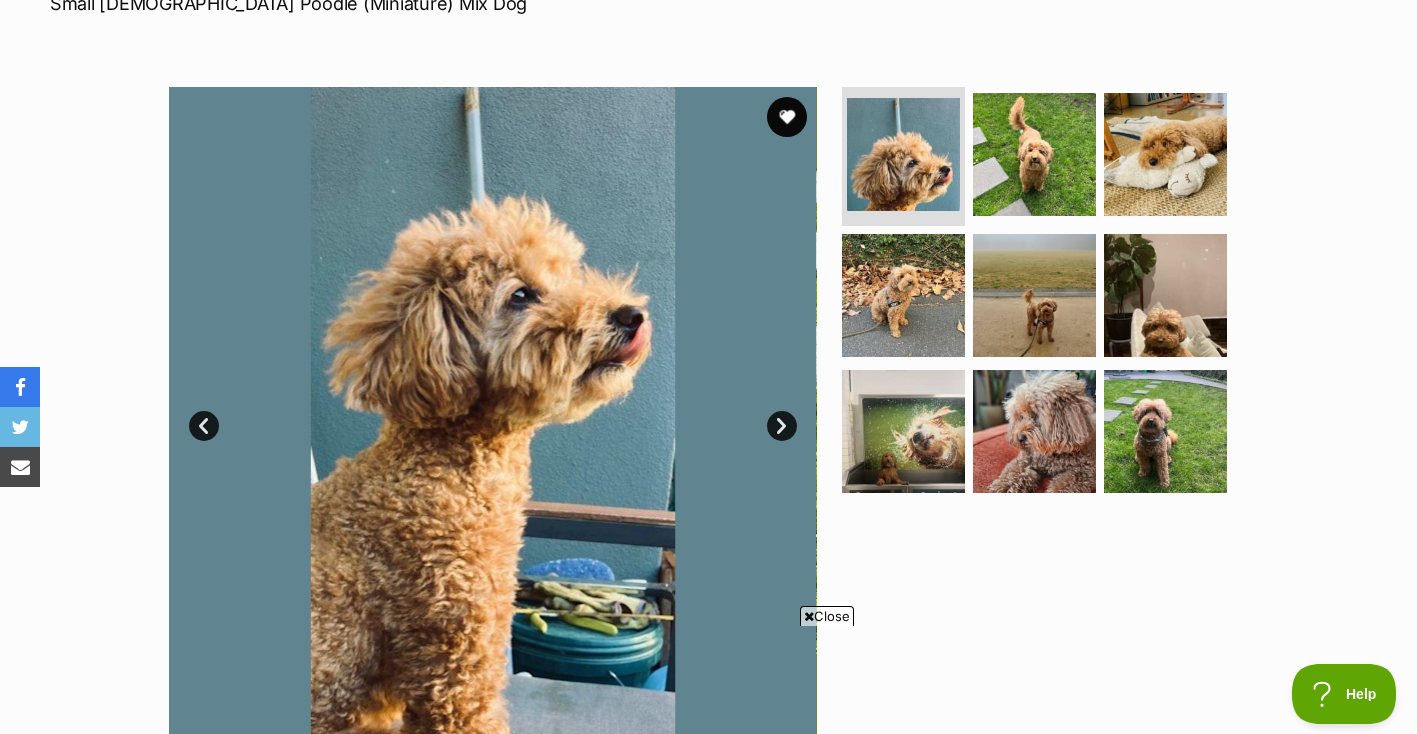 click on "Next" at bounding box center (782, 426) 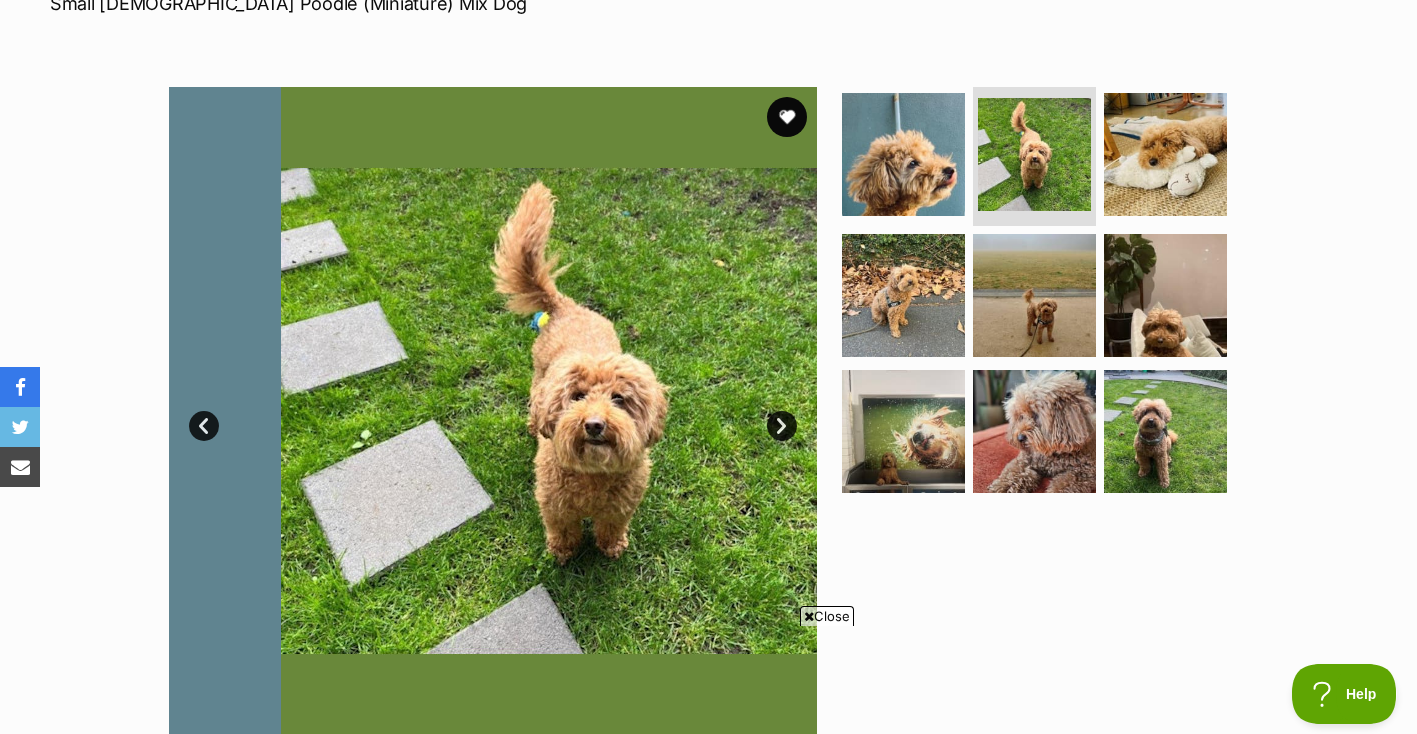 scroll, scrollTop: 0, scrollLeft: 0, axis: both 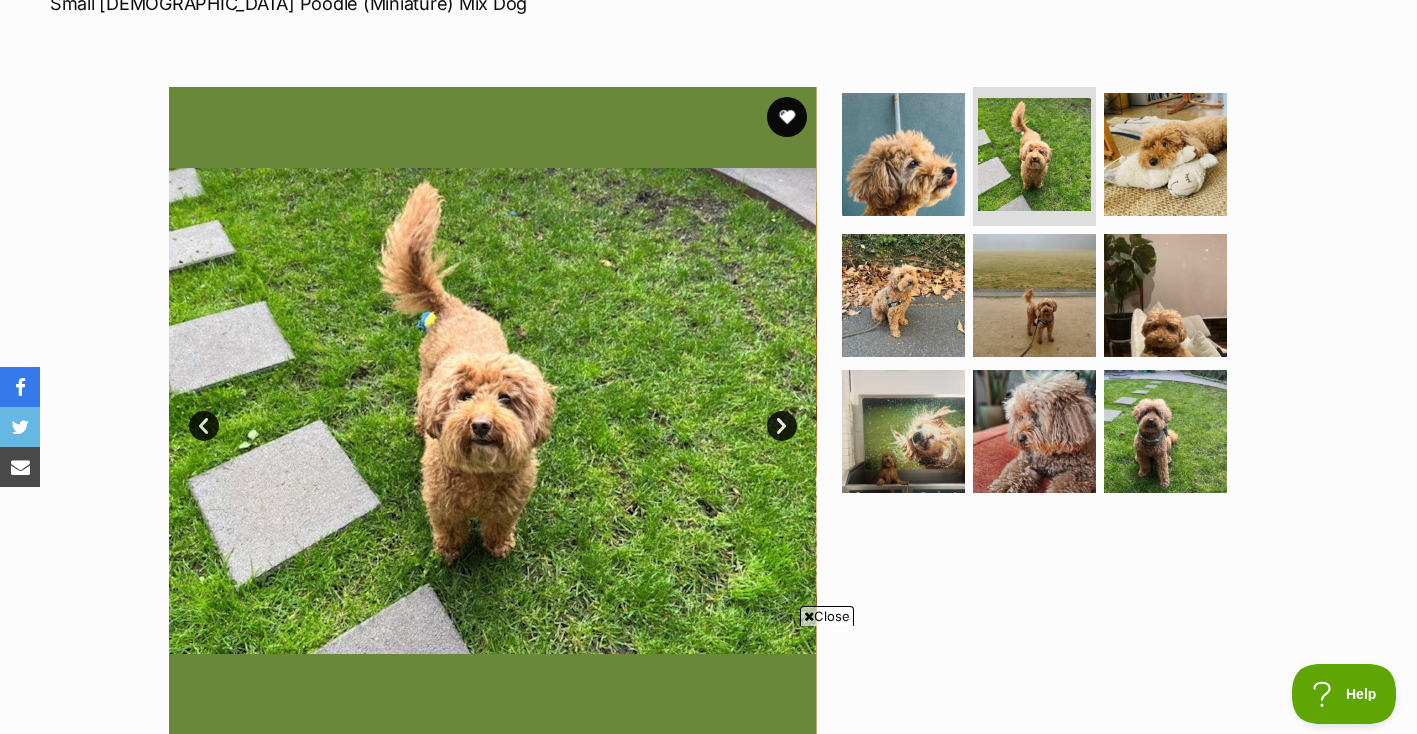 click on "Next" at bounding box center [782, 426] 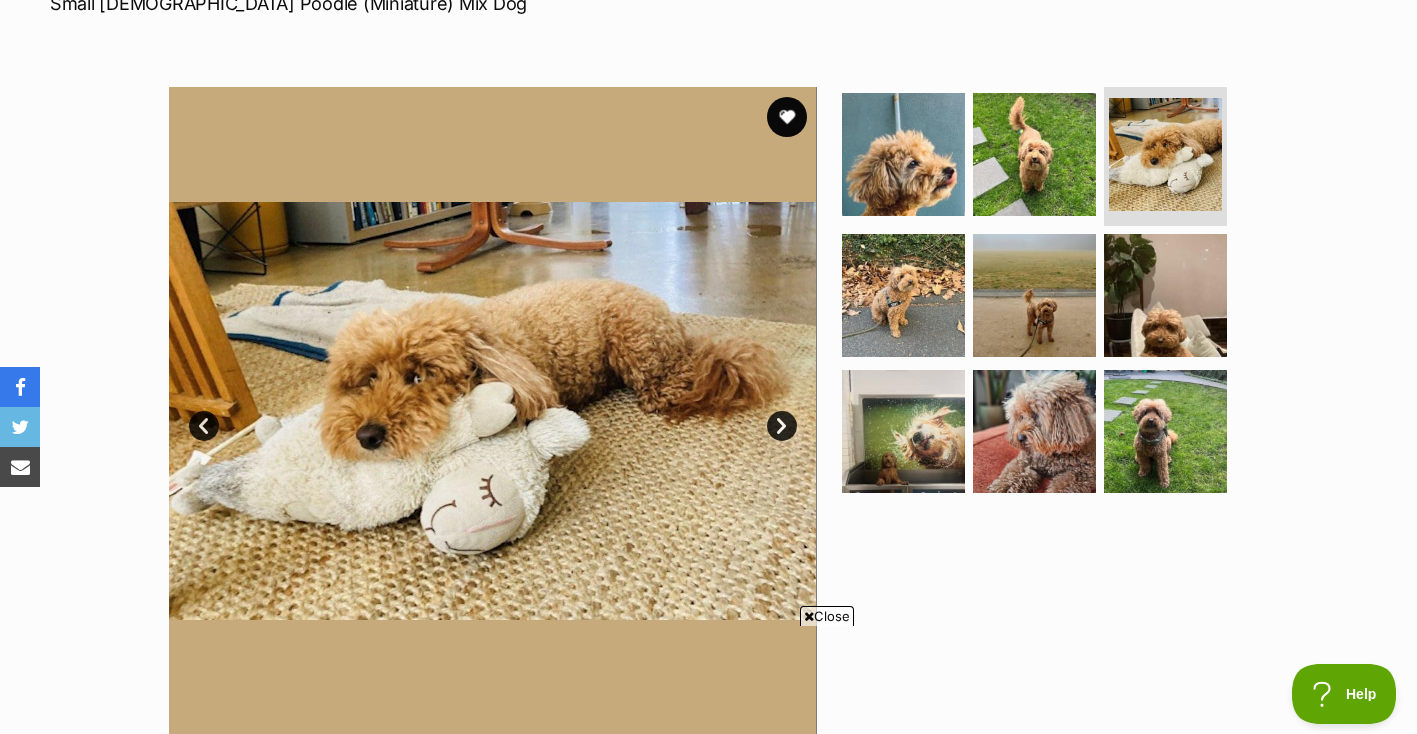 click on "Next" at bounding box center [782, 426] 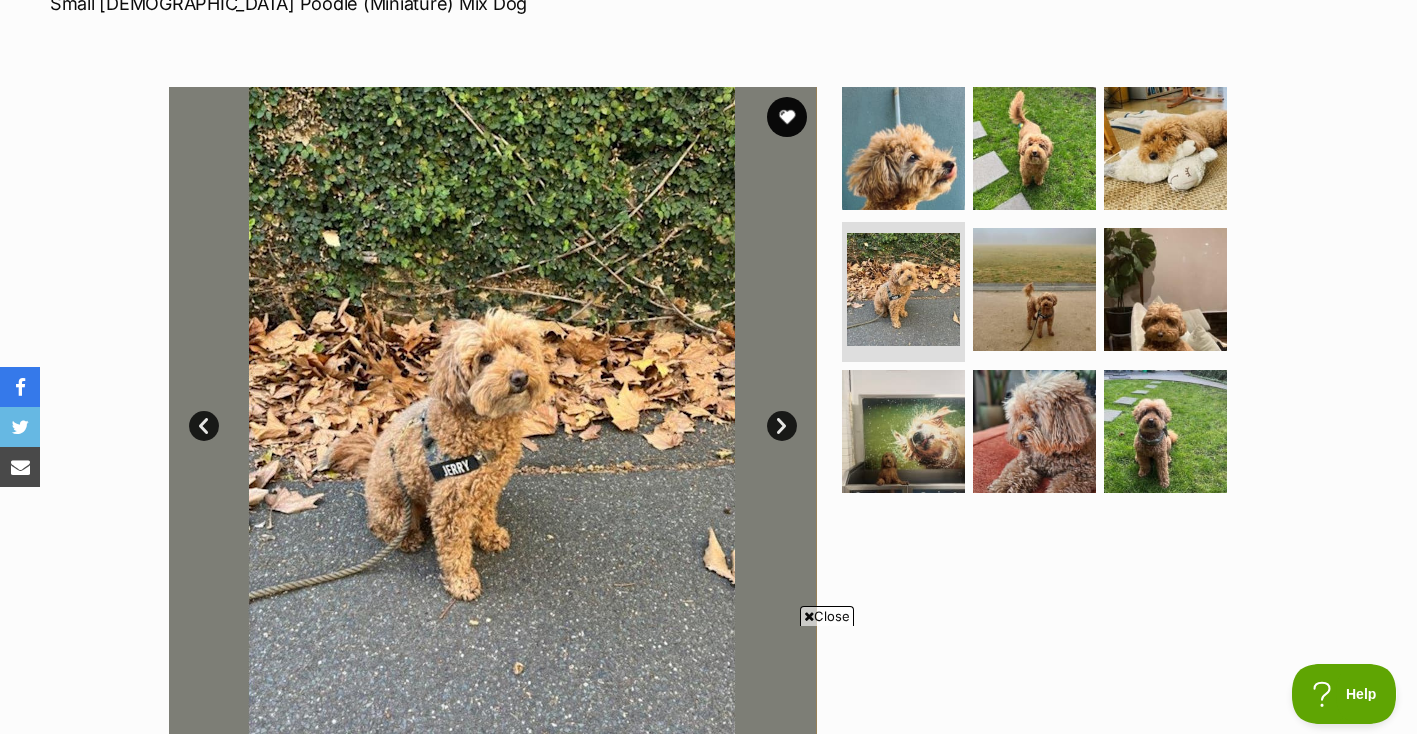 click on "Next" at bounding box center [782, 426] 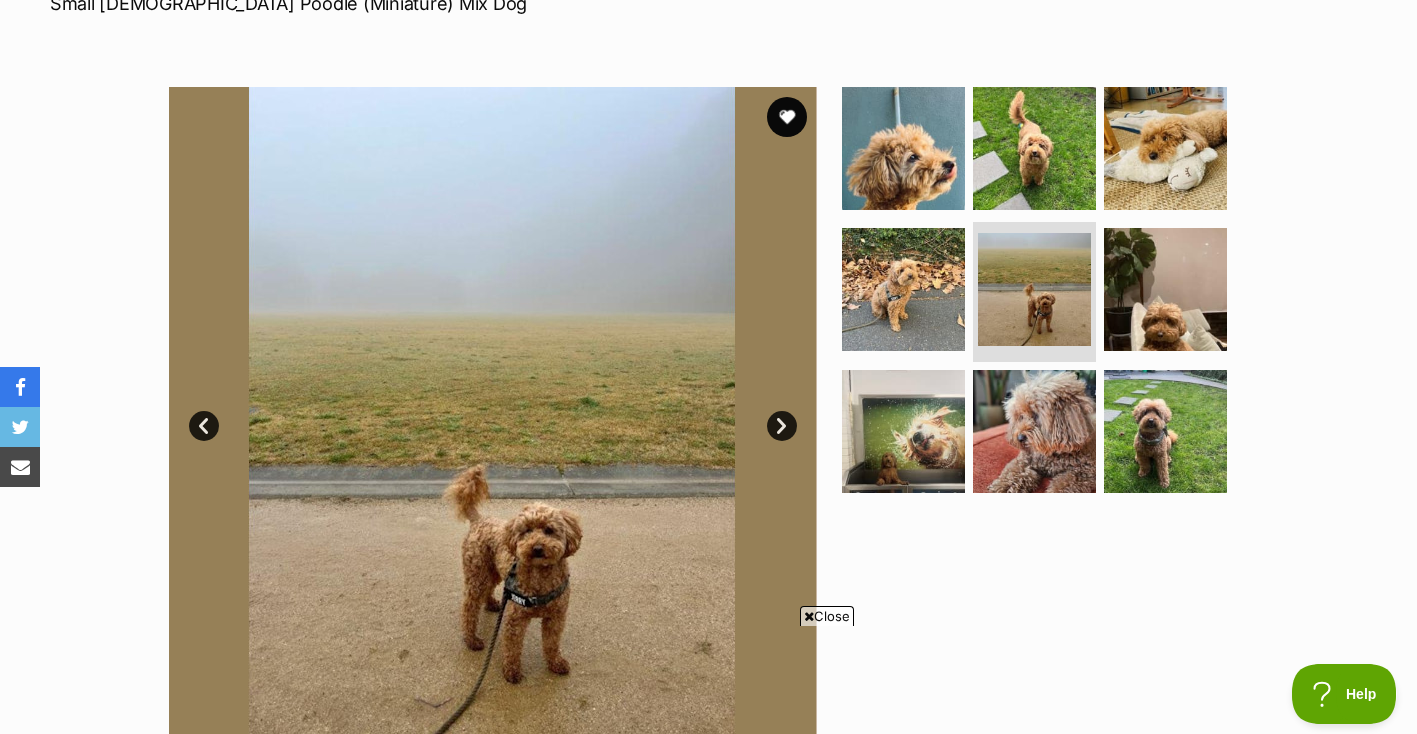 click on "Next" at bounding box center [782, 426] 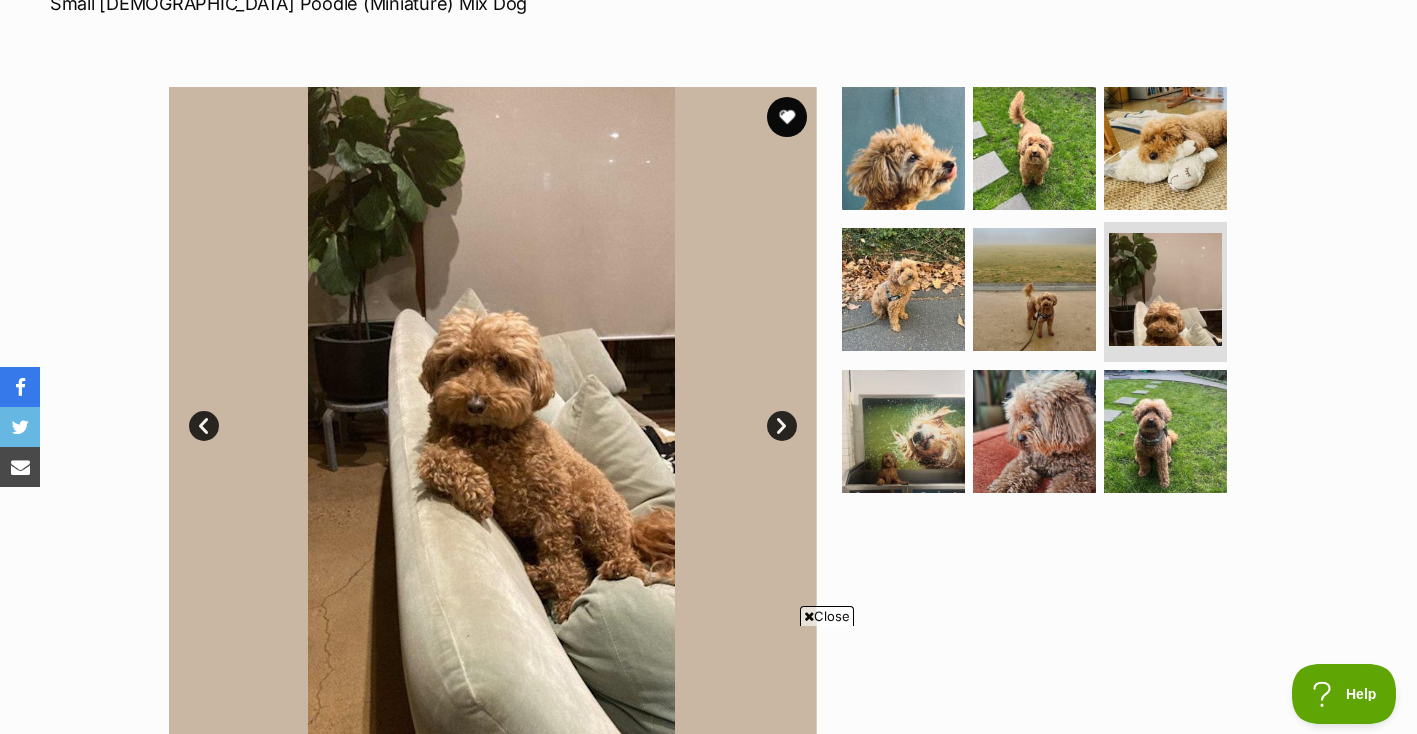 click on "Next" at bounding box center (782, 426) 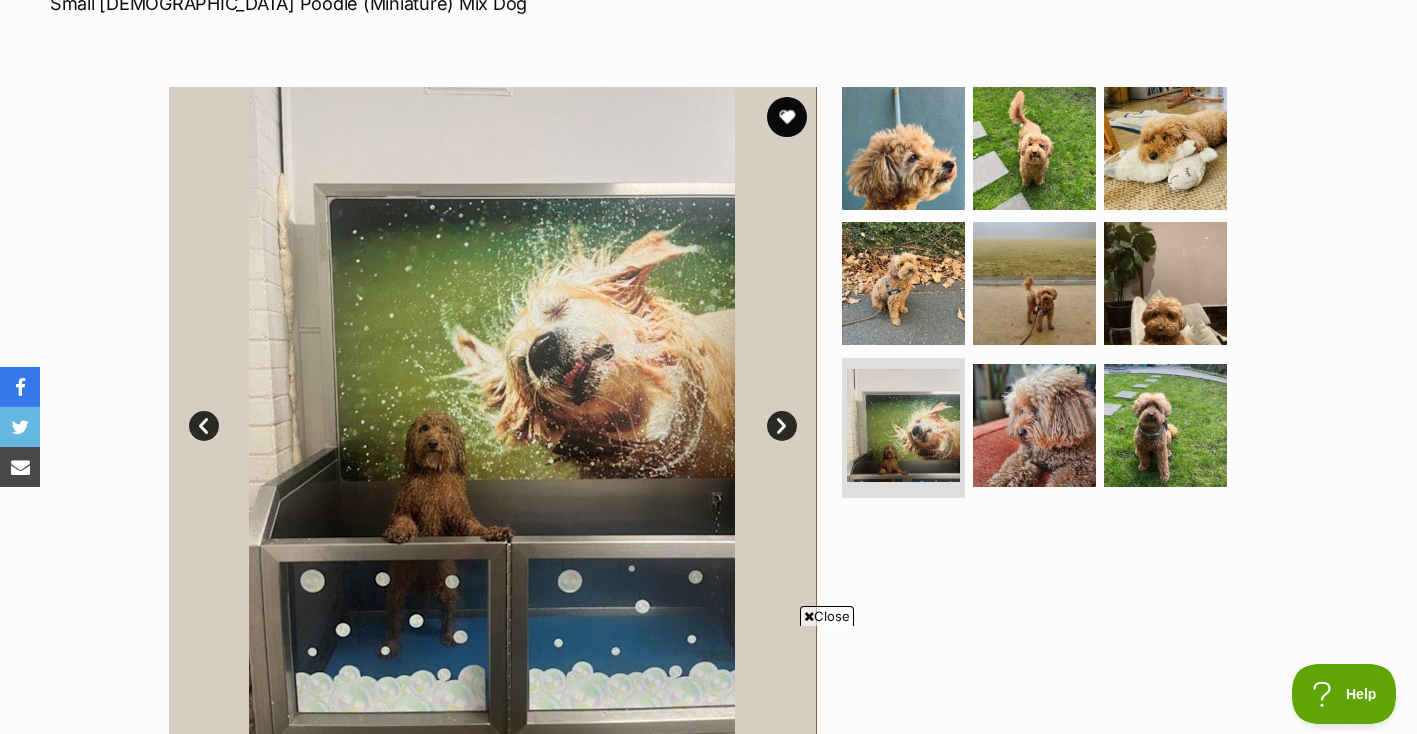 click on "Next" at bounding box center [782, 426] 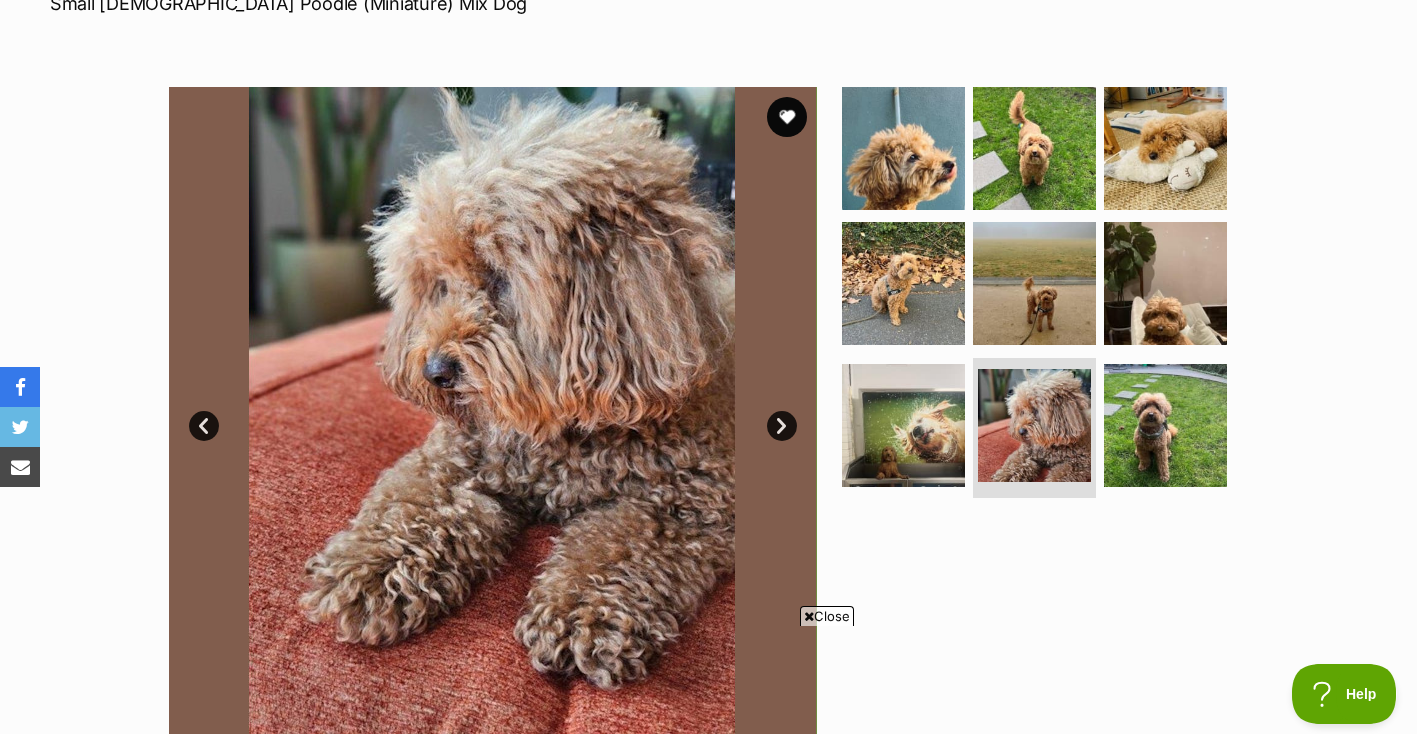 click on "Next" at bounding box center [782, 426] 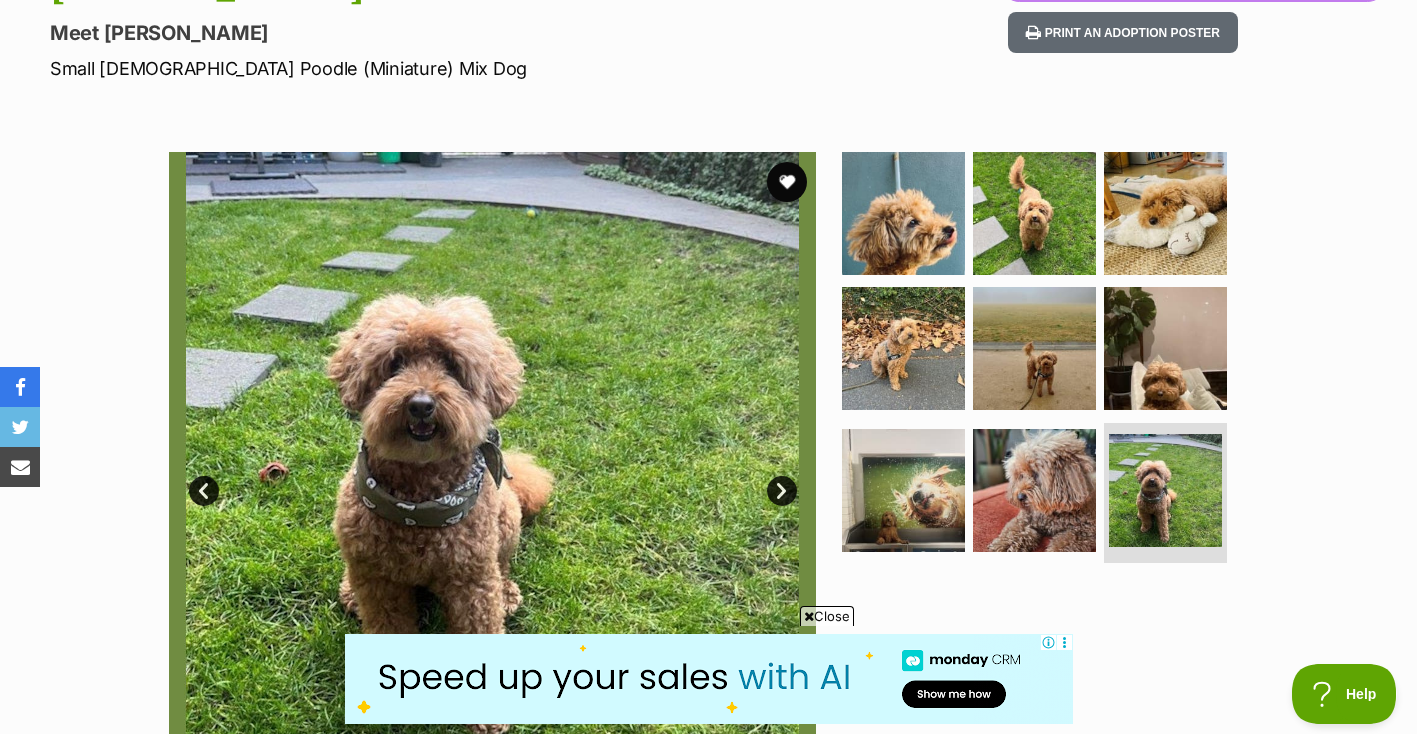 scroll, scrollTop: 295, scrollLeft: 0, axis: vertical 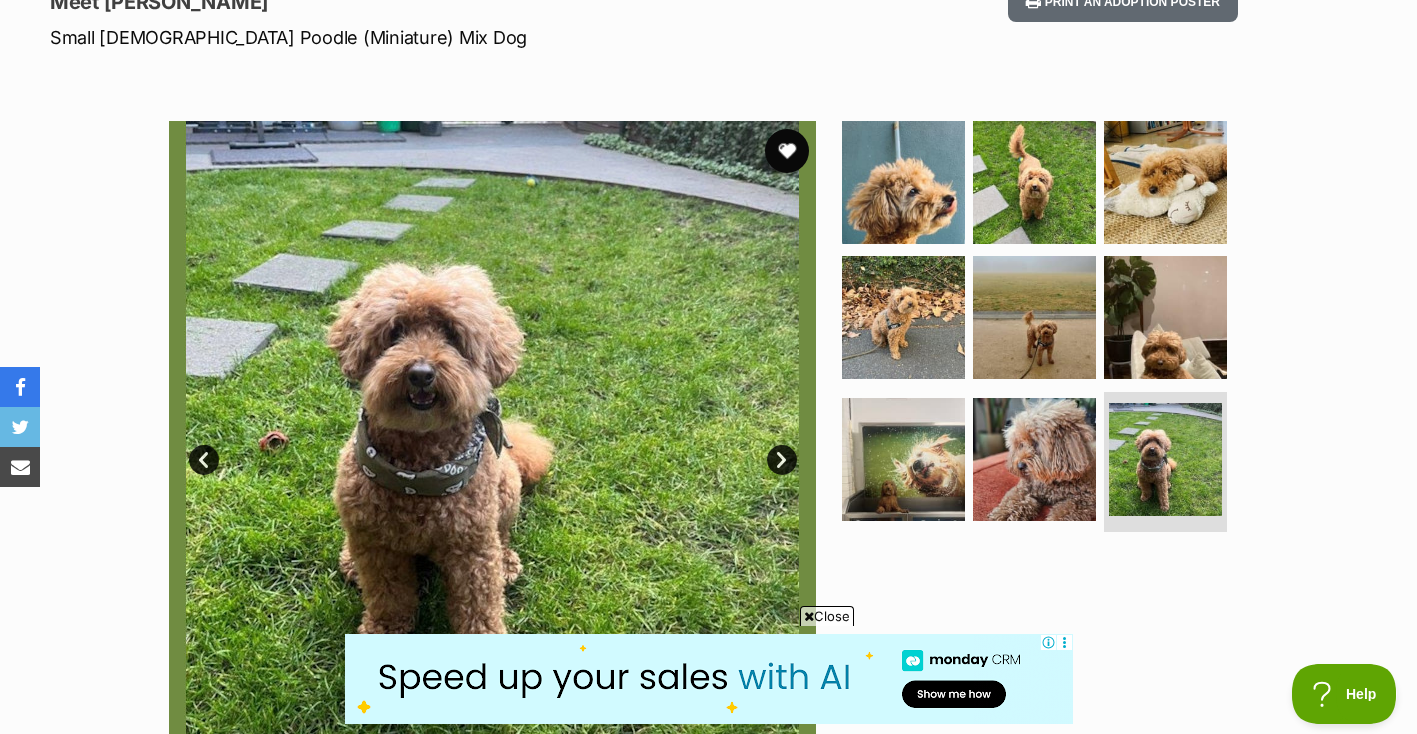 click at bounding box center (787, 151) 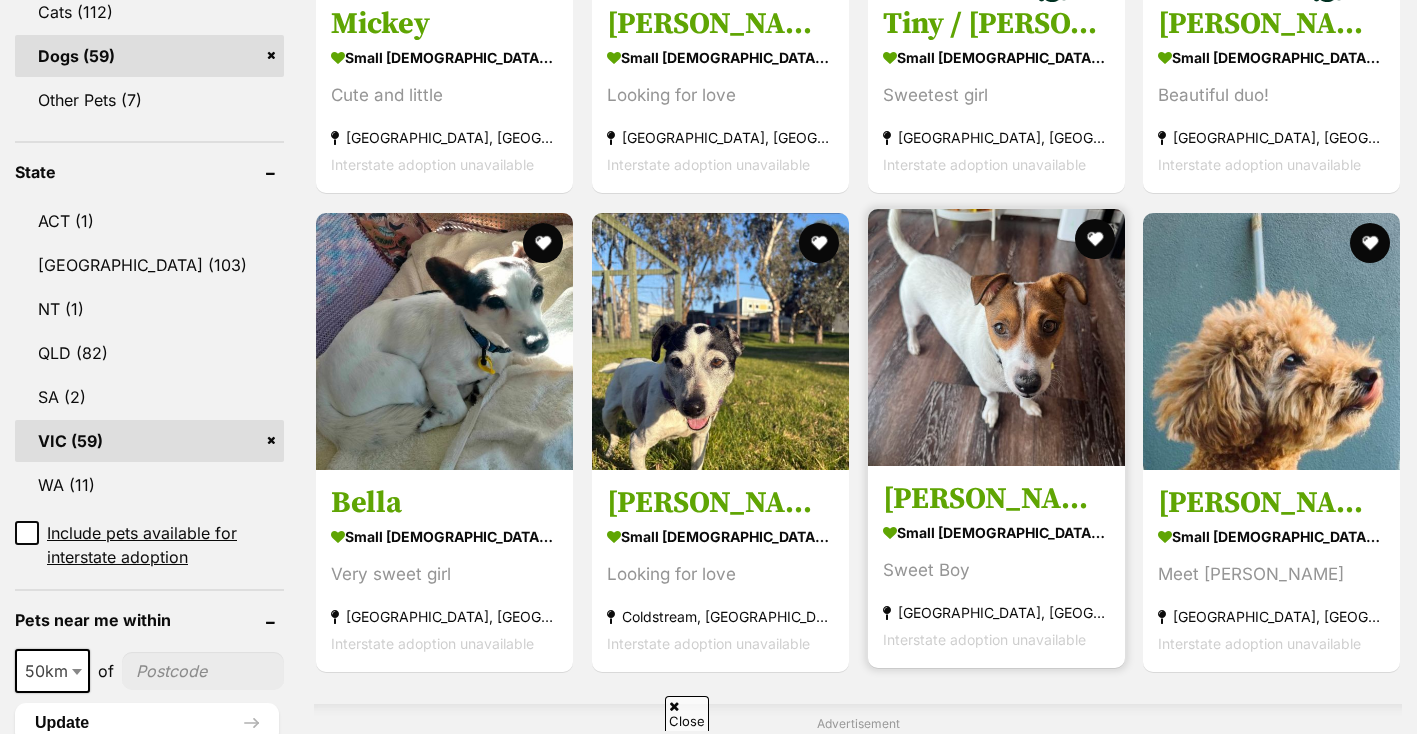 scroll, scrollTop: 919, scrollLeft: 0, axis: vertical 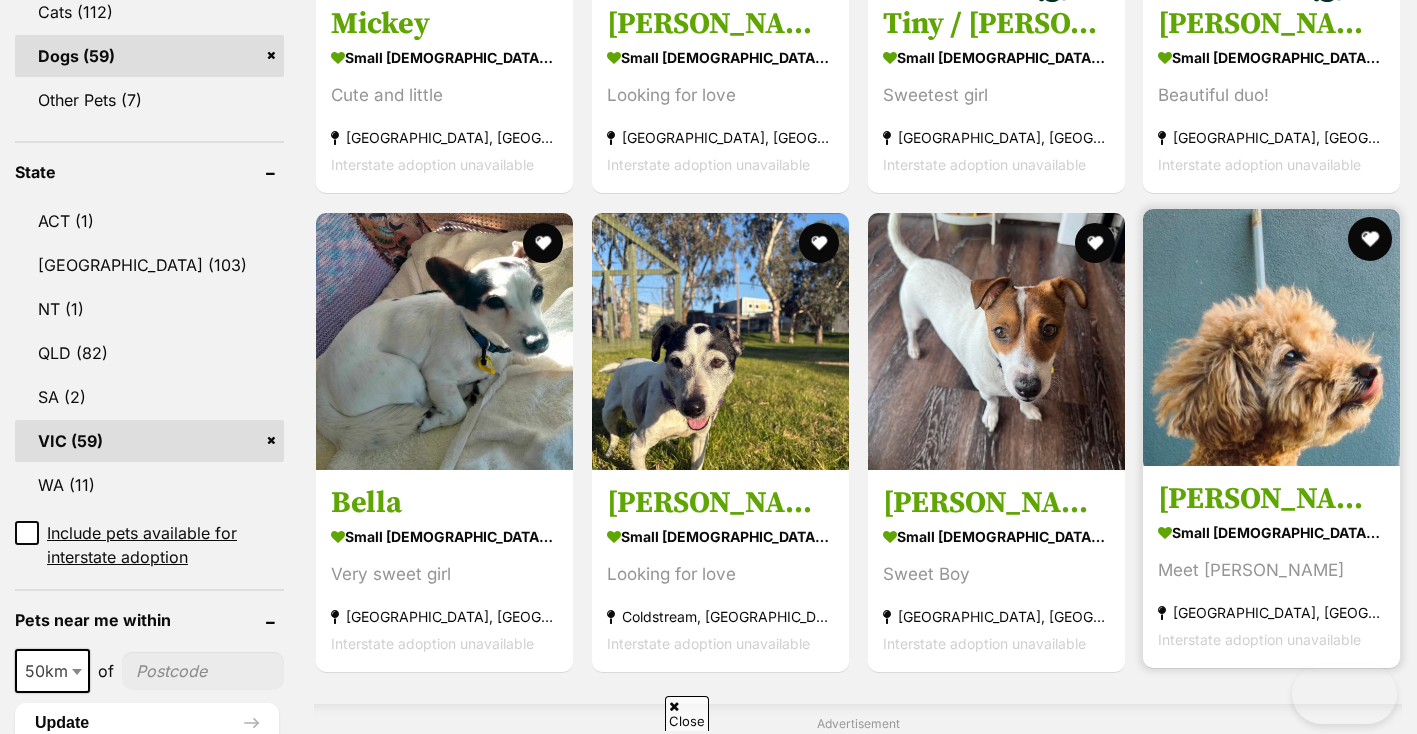 click at bounding box center (1370, 239) 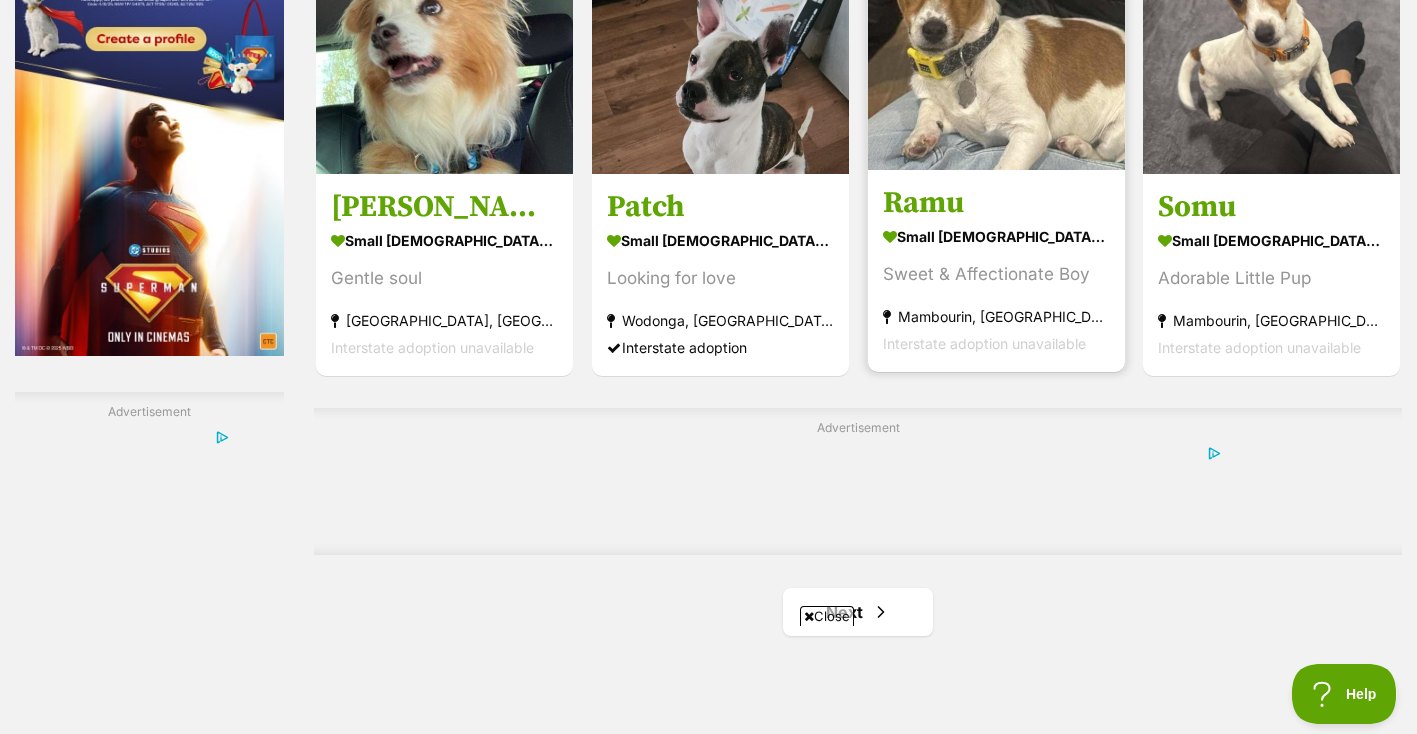 scroll, scrollTop: 3311, scrollLeft: 0, axis: vertical 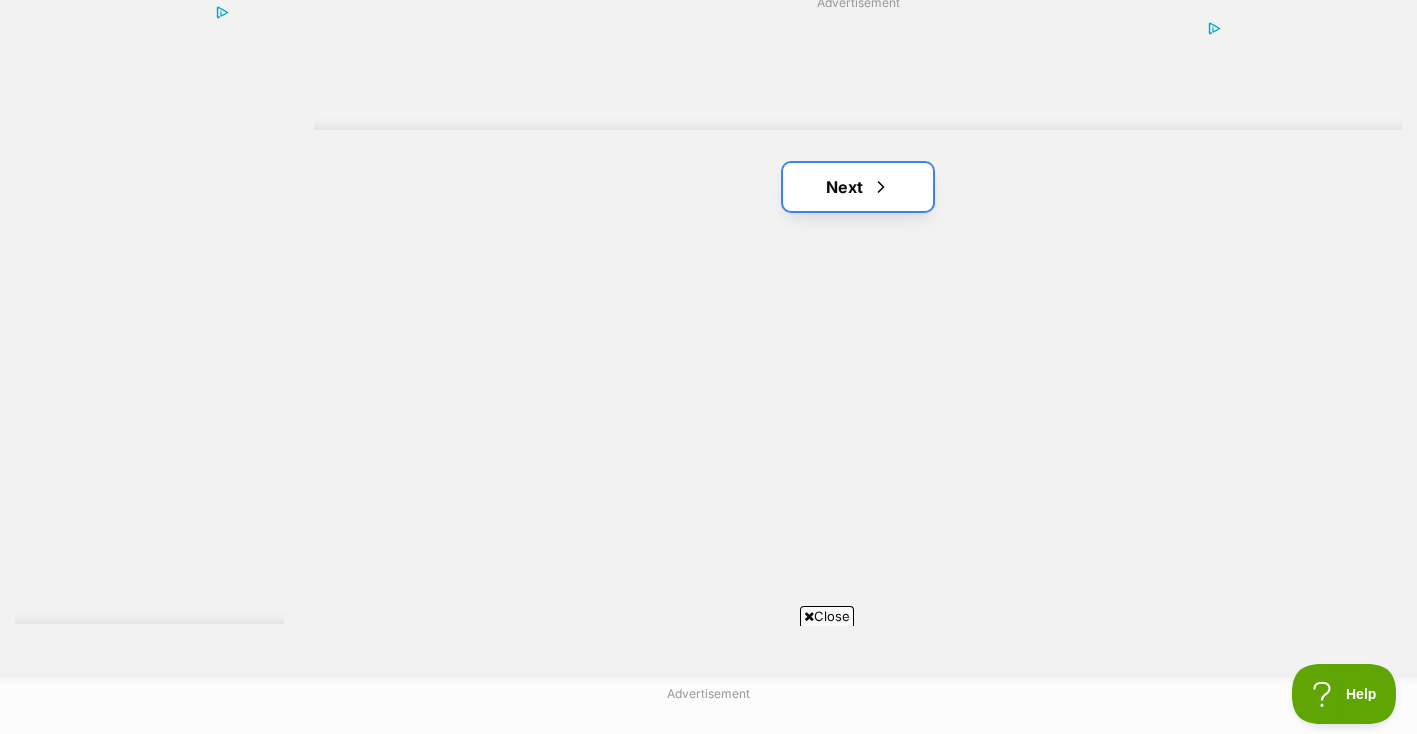 click on "Next" at bounding box center [858, 187] 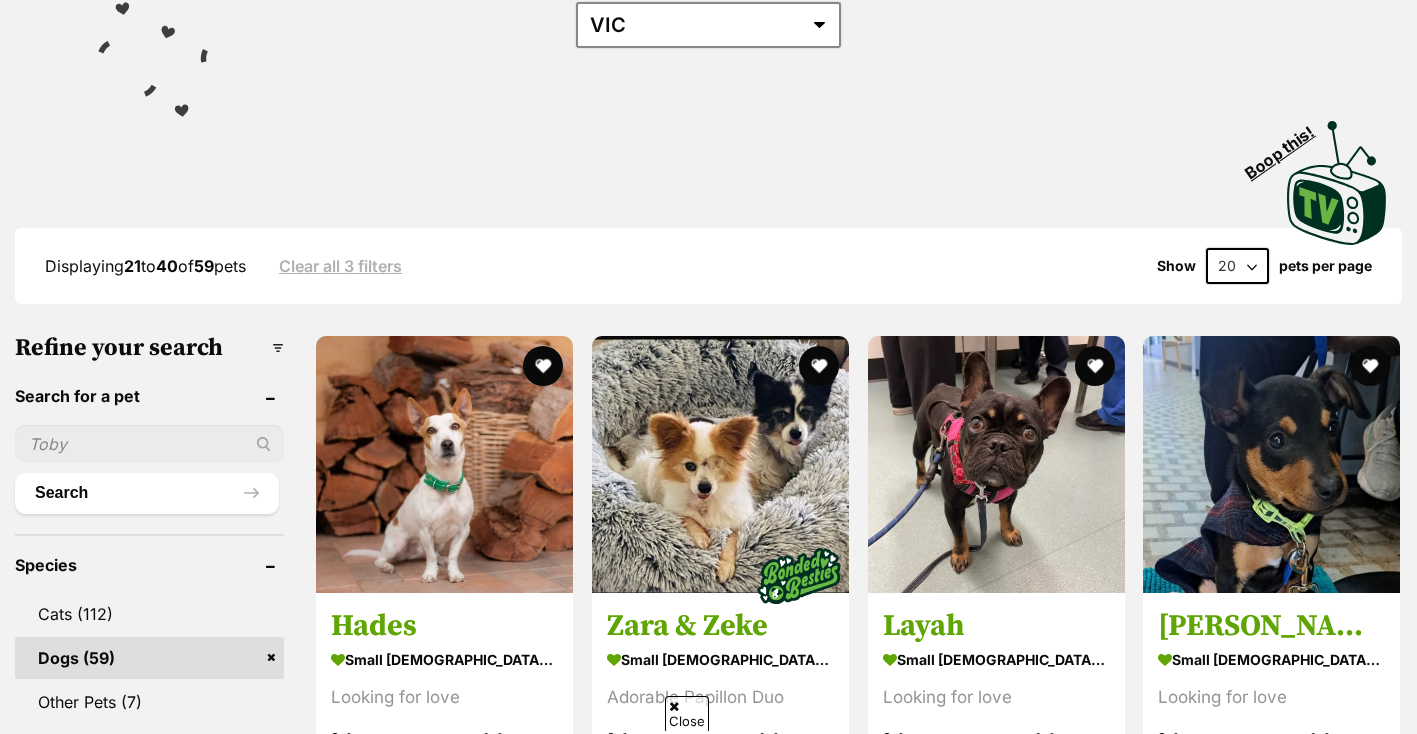 scroll, scrollTop: 0, scrollLeft: 0, axis: both 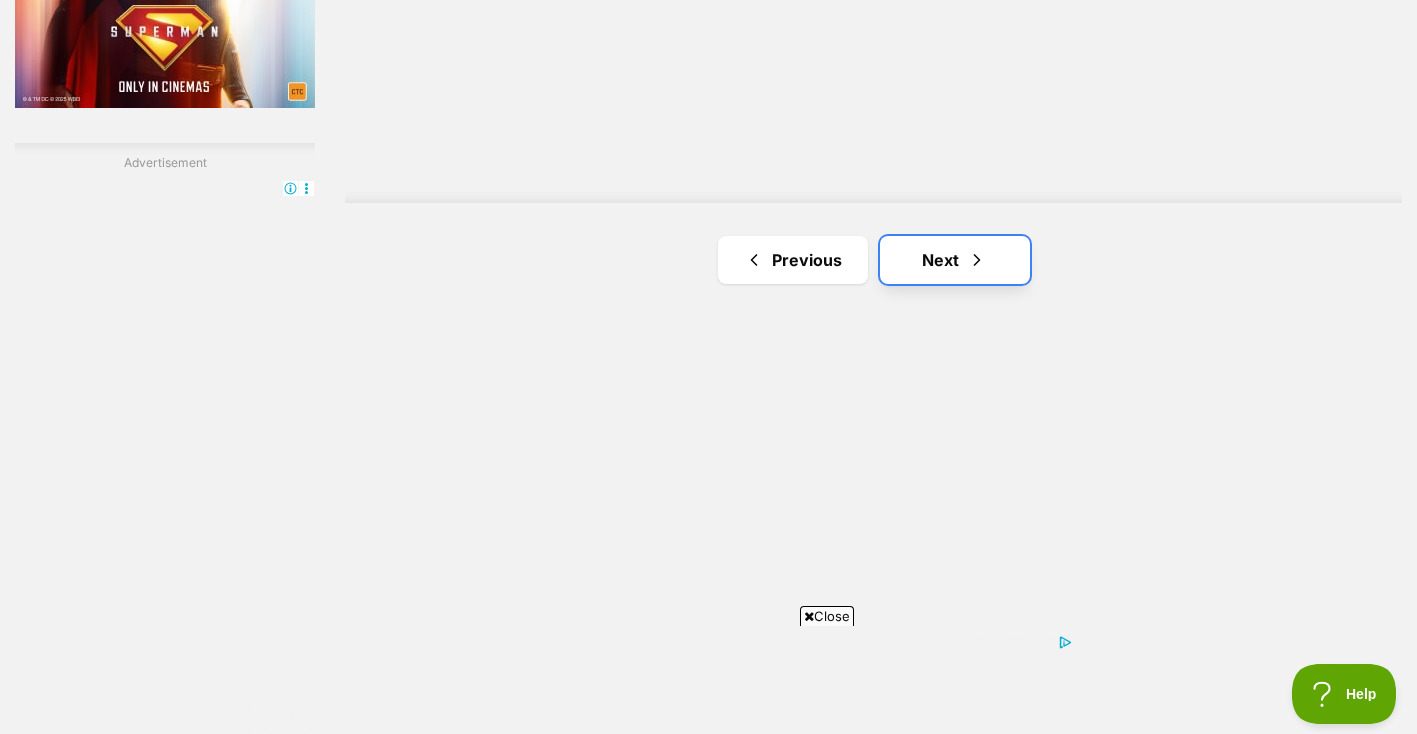 click on "Next" at bounding box center [955, 260] 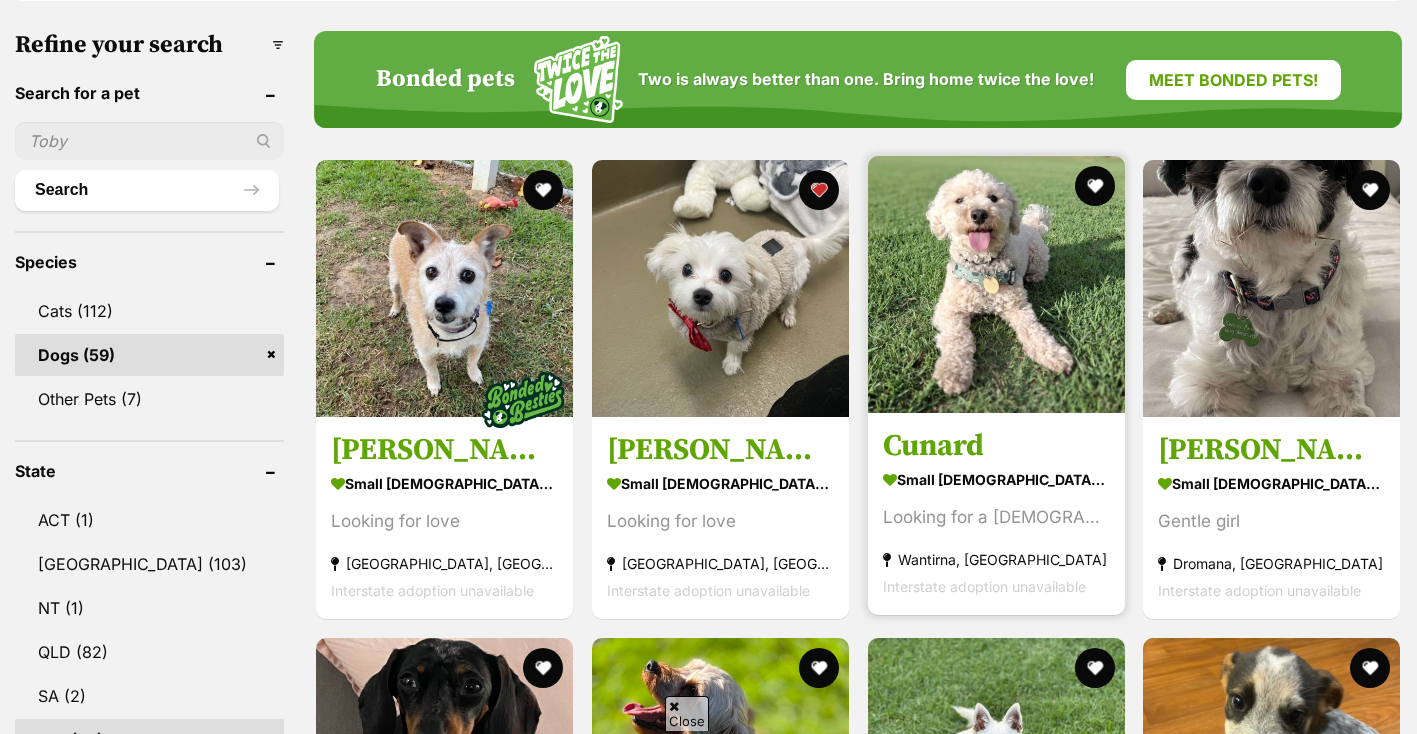scroll, scrollTop: 620, scrollLeft: 0, axis: vertical 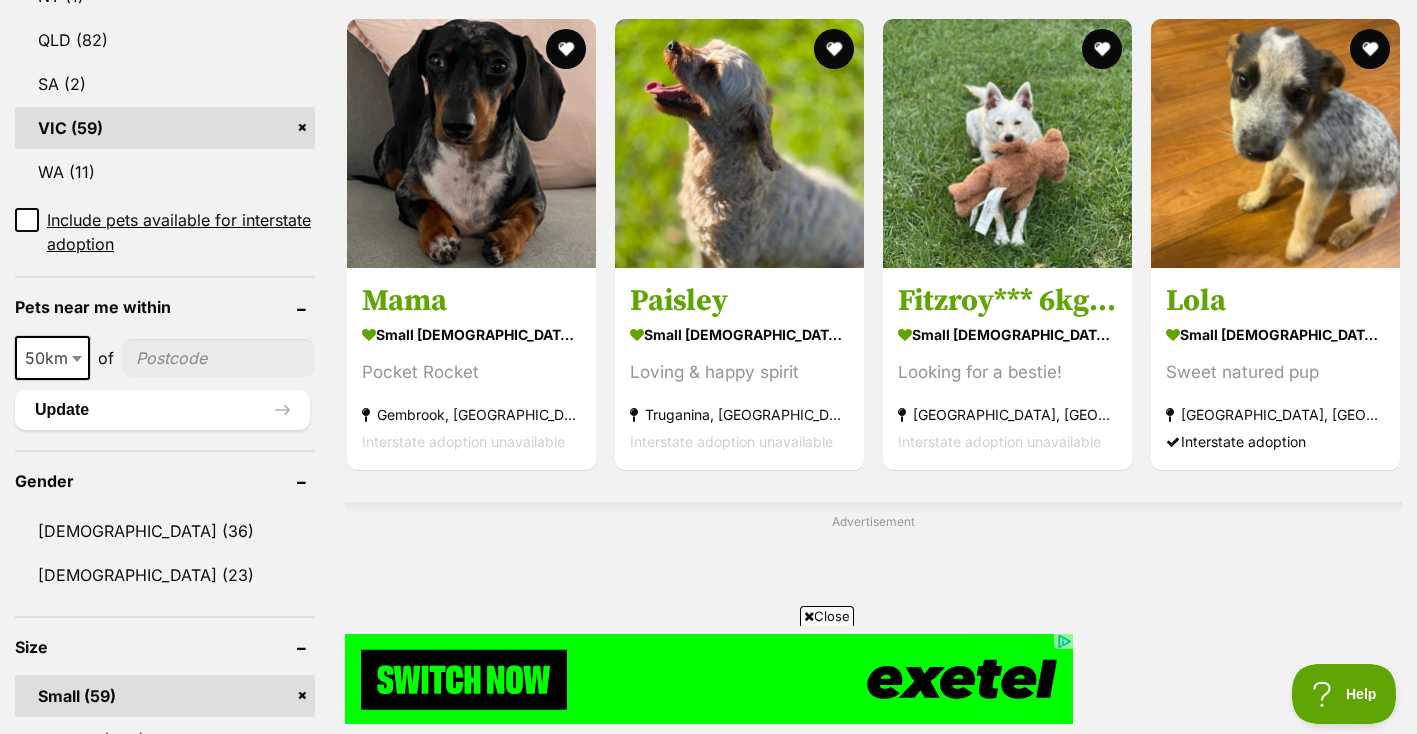 click 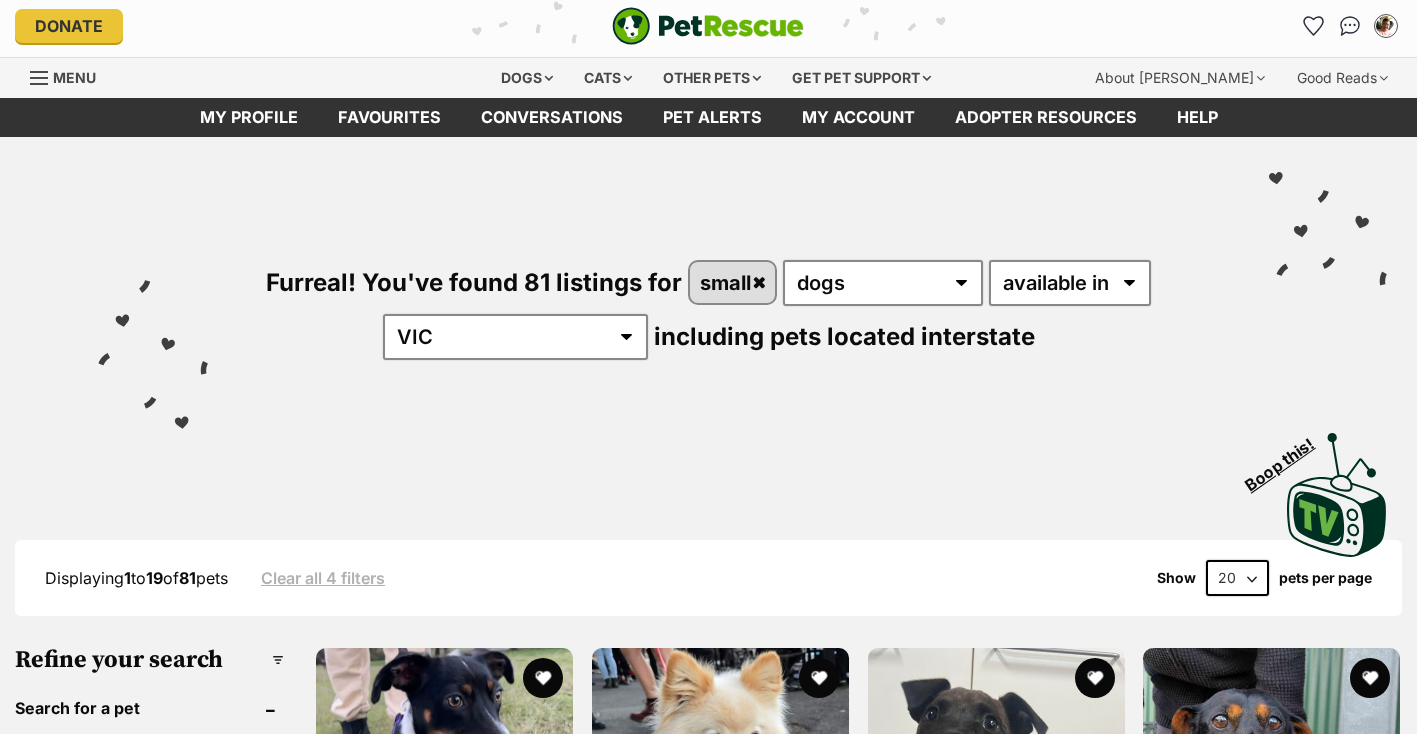 scroll, scrollTop: 0, scrollLeft: 0, axis: both 